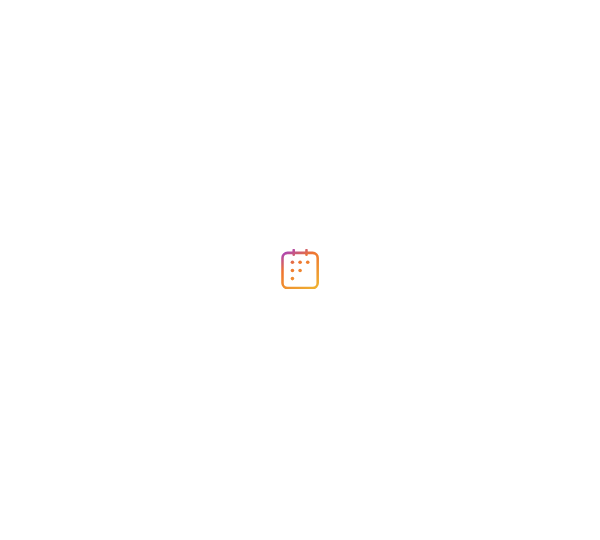 scroll, scrollTop: 0, scrollLeft: 0, axis: both 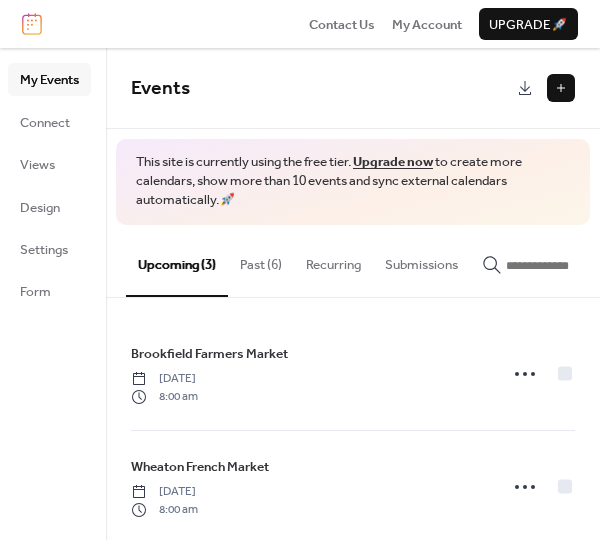 click on "Past (6)" at bounding box center (261, 260) 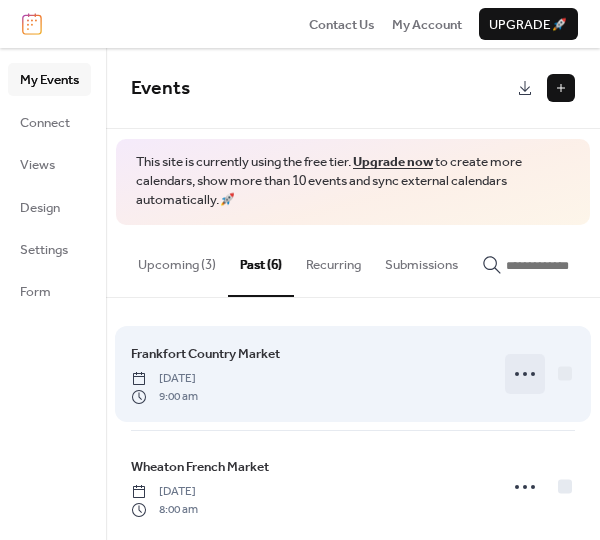 click 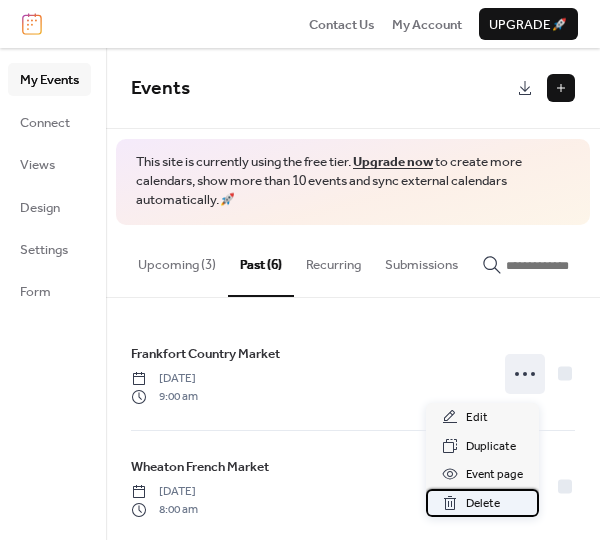 click on "Delete" at bounding box center [483, 504] 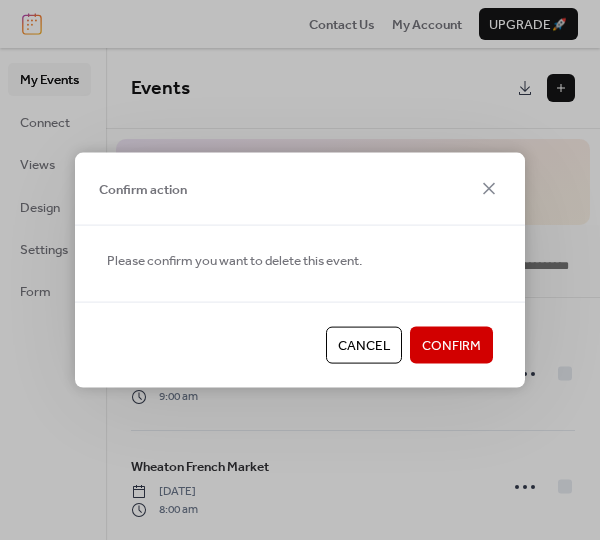 click on "Confirm" at bounding box center (451, 346) 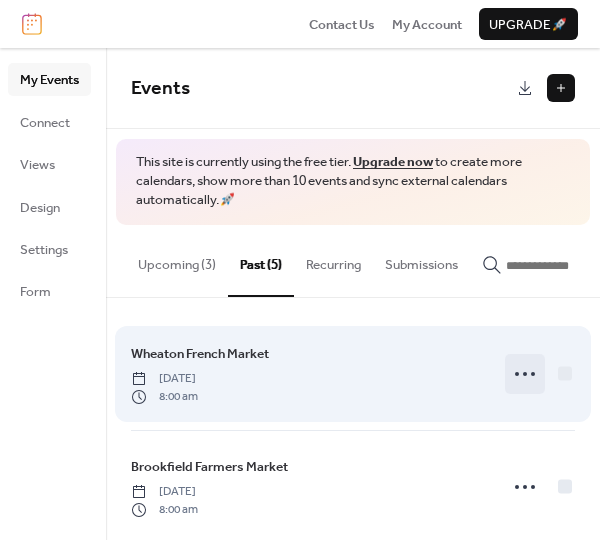 click 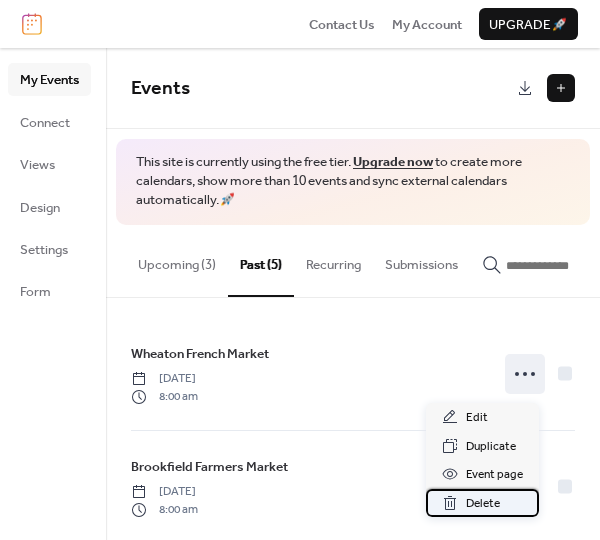 click on "Delete" at bounding box center (483, 504) 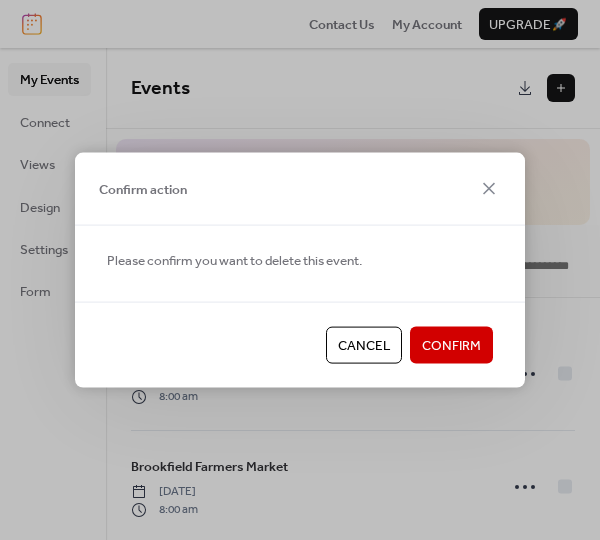 click on "Confirm" at bounding box center [451, 346] 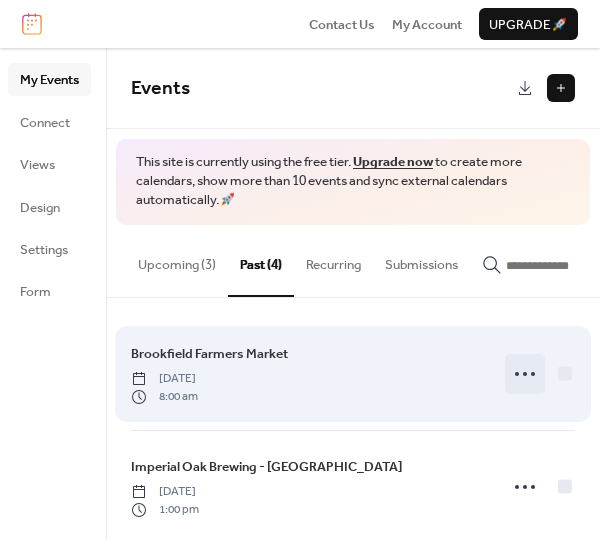 click 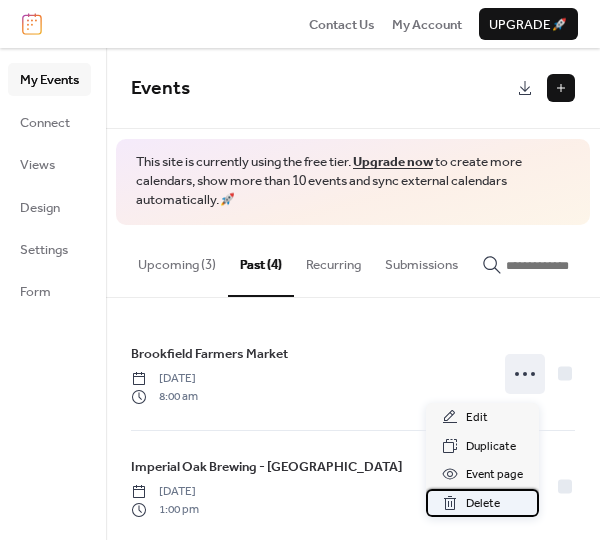 click on "Delete" at bounding box center [483, 504] 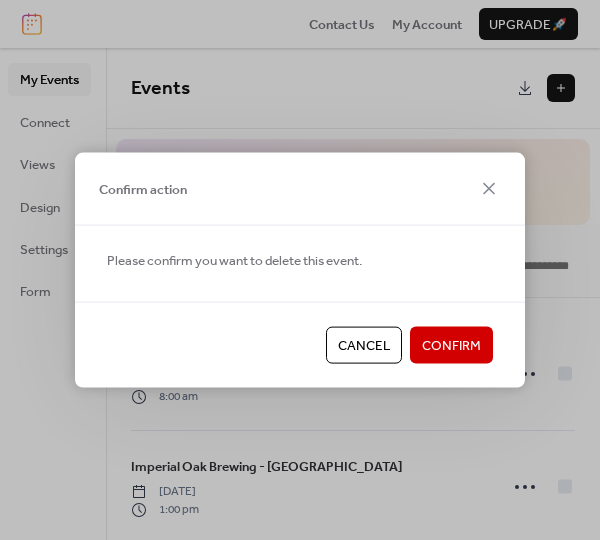 click on "Confirm" at bounding box center (451, 346) 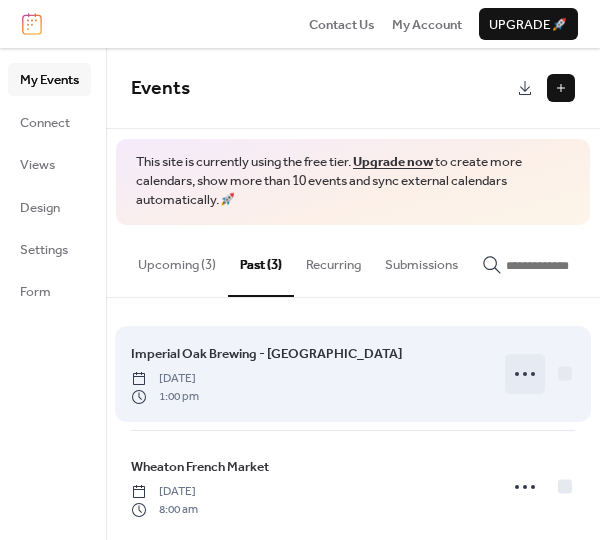 click 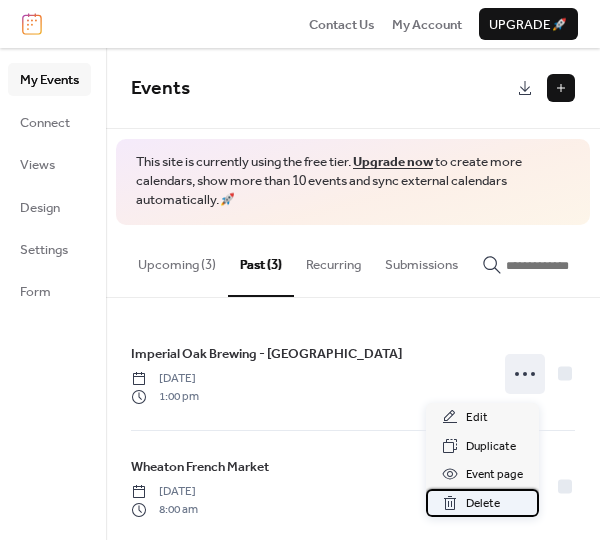 click on "Delete" at bounding box center [483, 504] 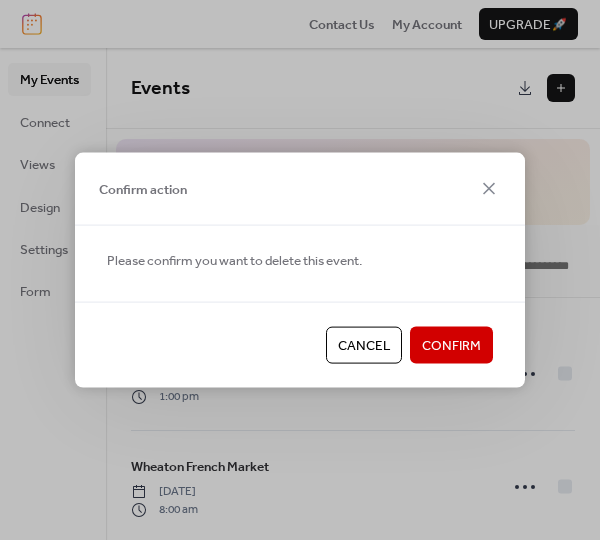 click on "Confirm" at bounding box center (451, 346) 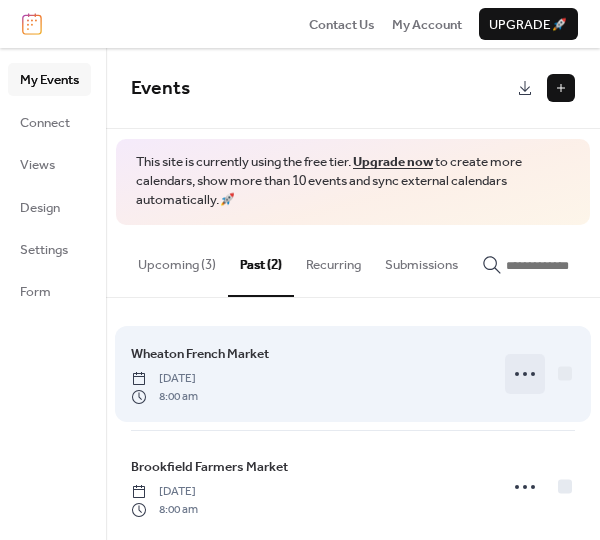 click 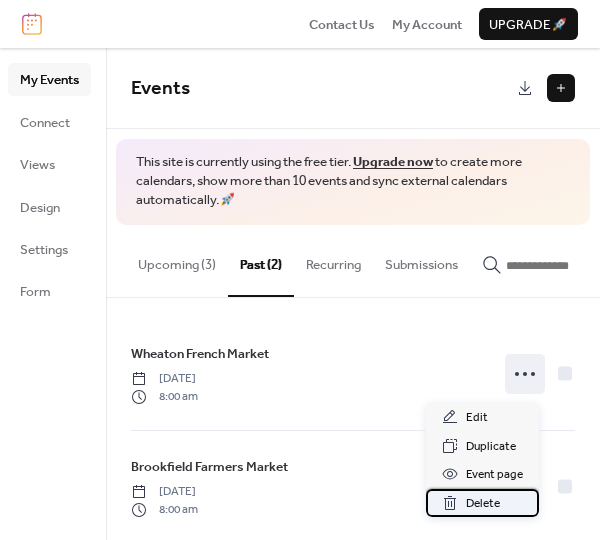 click on "Delete" at bounding box center [483, 504] 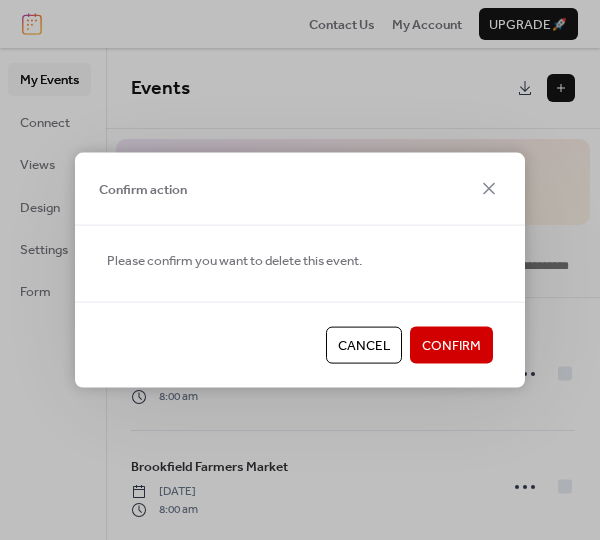 click on "Confirm" at bounding box center [451, 345] 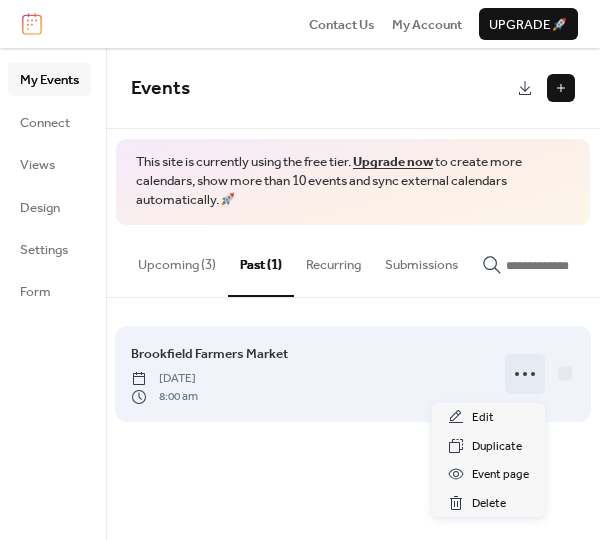 click 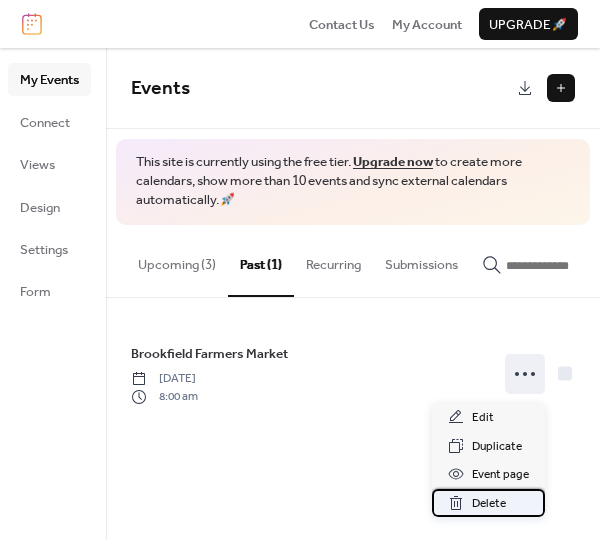click on "Delete" at bounding box center [489, 504] 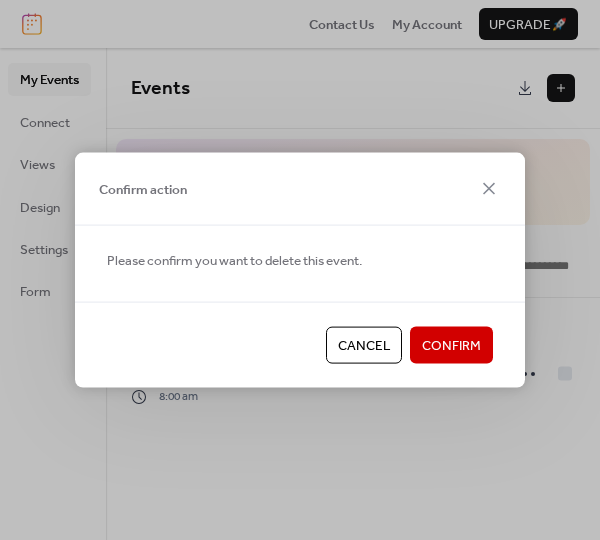 click on "Confirm" at bounding box center (451, 346) 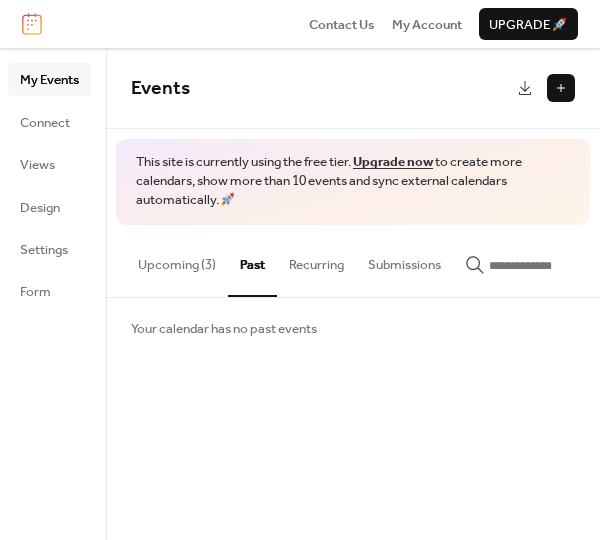 click on "Upcoming (3)" at bounding box center (177, 260) 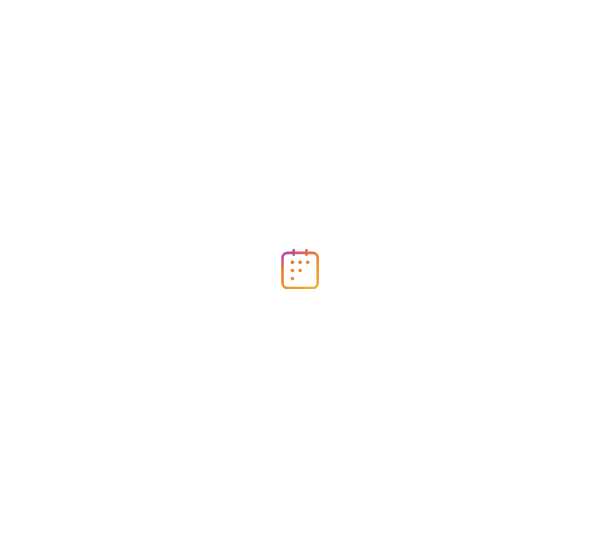 scroll, scrollTop: 0, scrollLeft: 0, axis: both 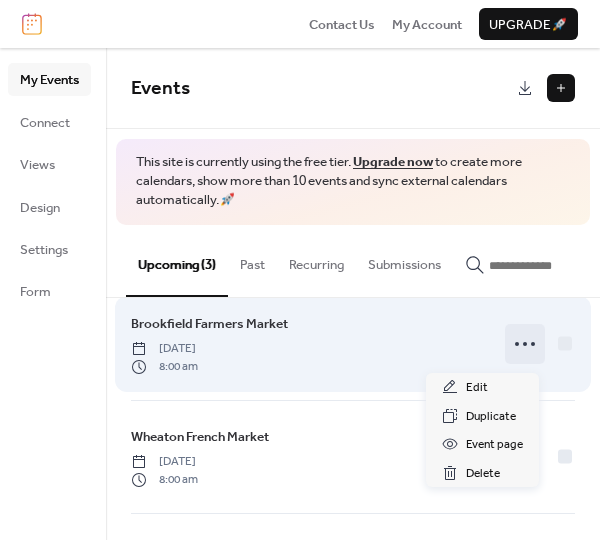 click 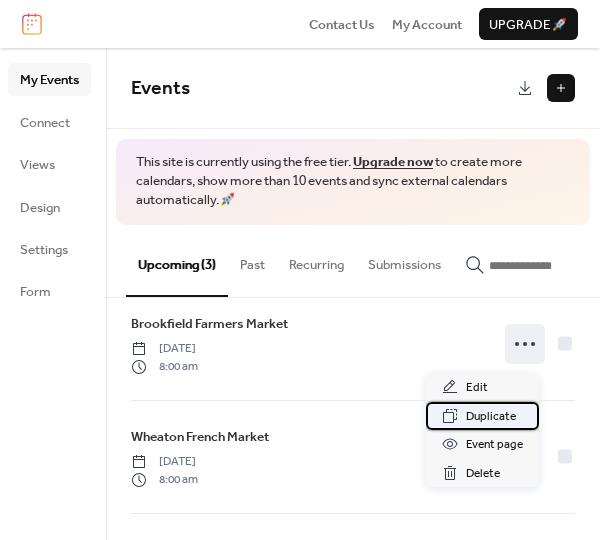 click on "Duplicate" at bounding box center [491, 417] 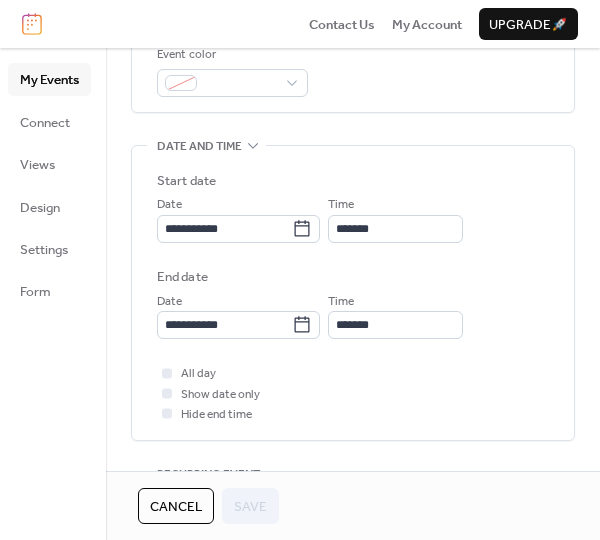 scroll, scrollTop: 555, scrollLeft: 0, axis: vertical 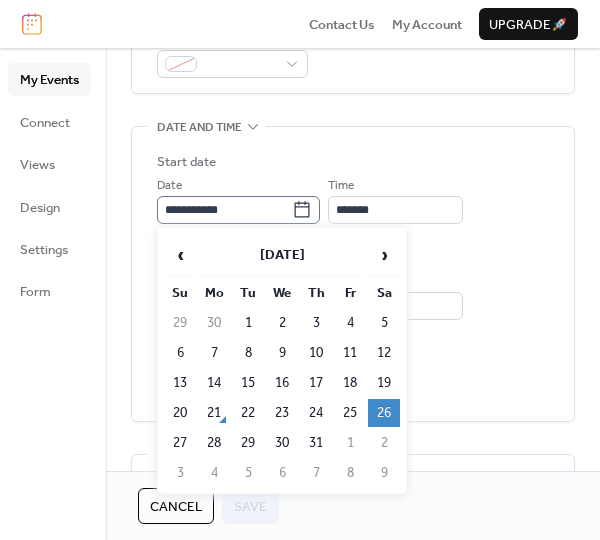 click 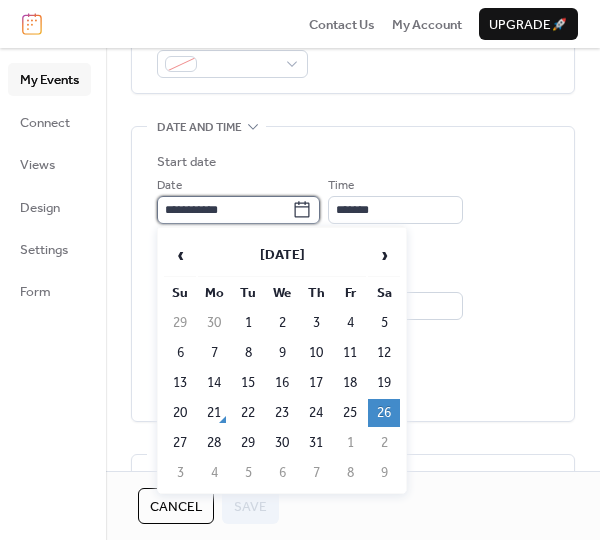 click on "**********" at bounding box center [224, 210] 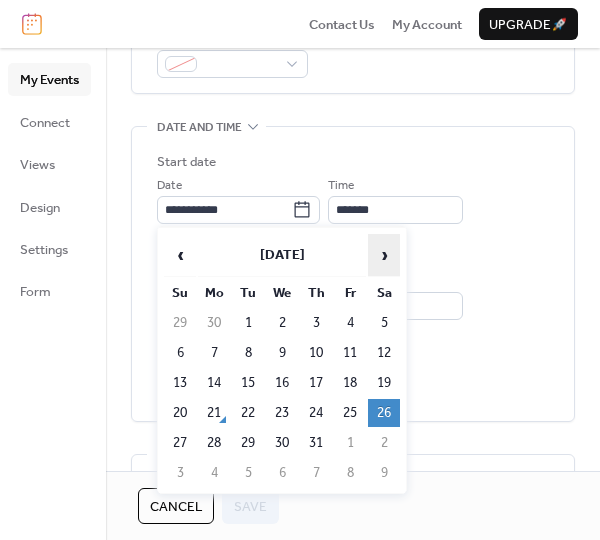 click on "›" at bounding box center [384, 255] 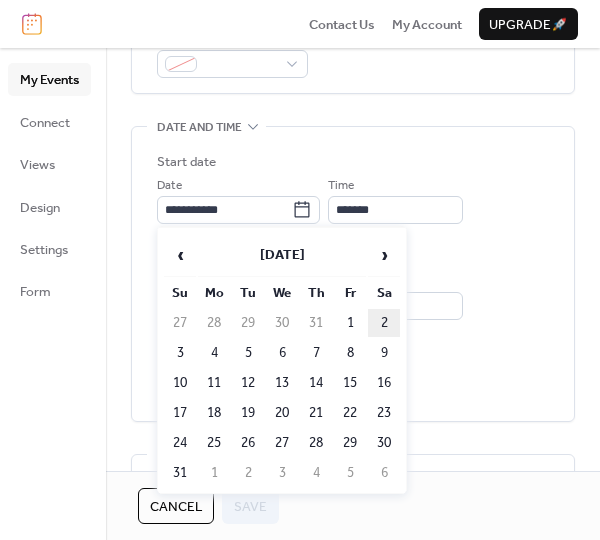 click on "2" at bounding box center [384, 323] 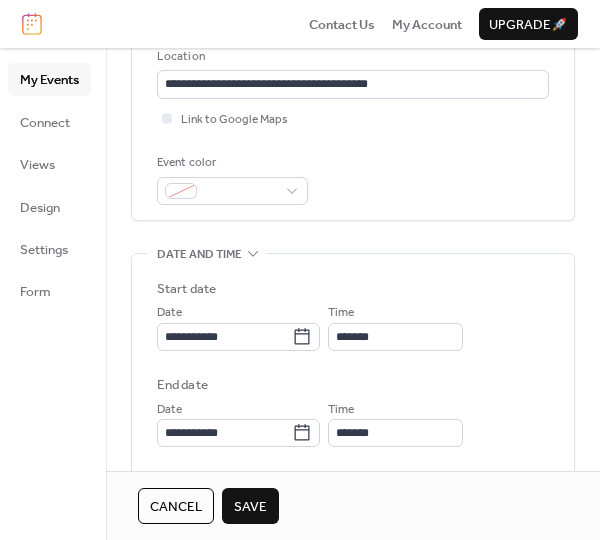 scroll, scrollTop: 386, scrollLeft: 0, axis: vertical 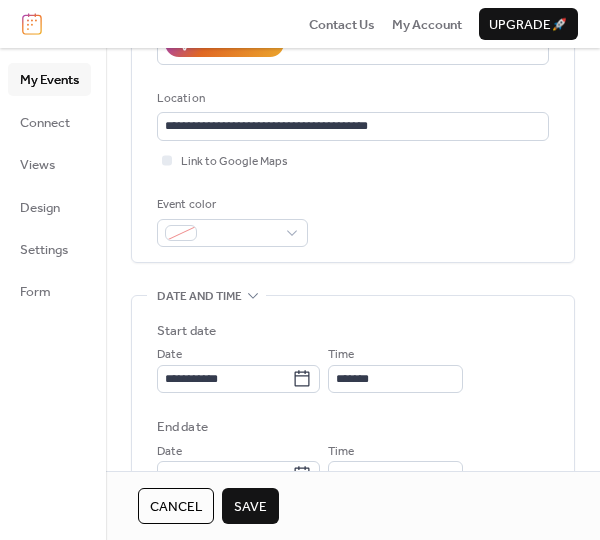 click on "Save" at bounding box center [250, 507] 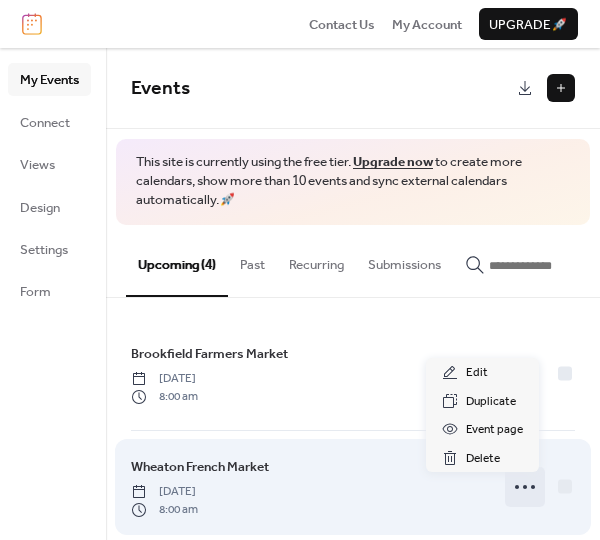 click 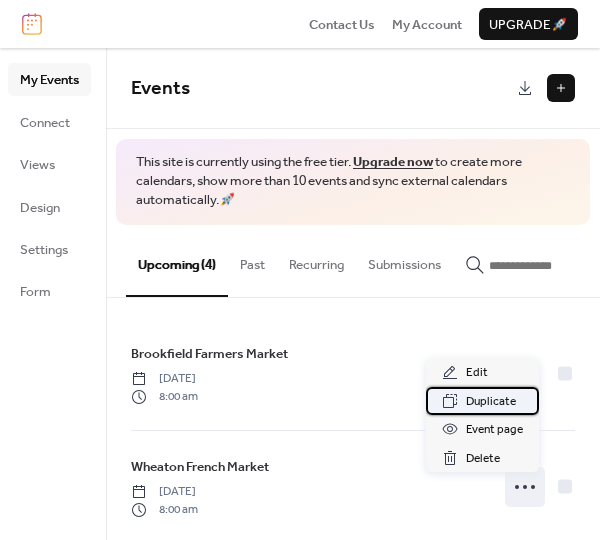 click on "Duplicate" at bounding box center [491, 402] 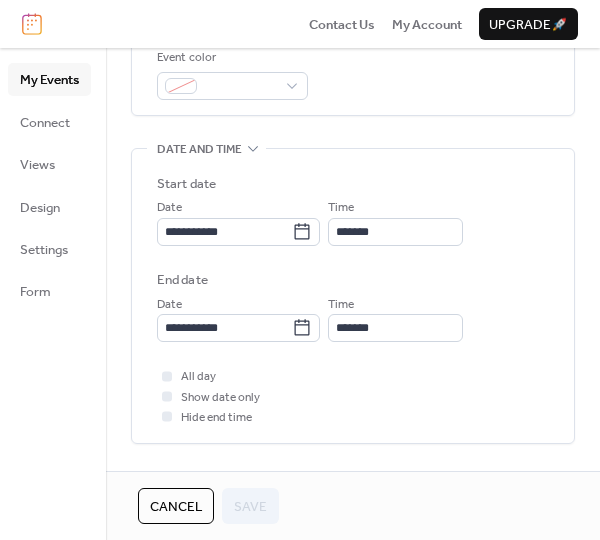 scroll, scrollTop: 551, scrollLeft: 0, axis: vertical 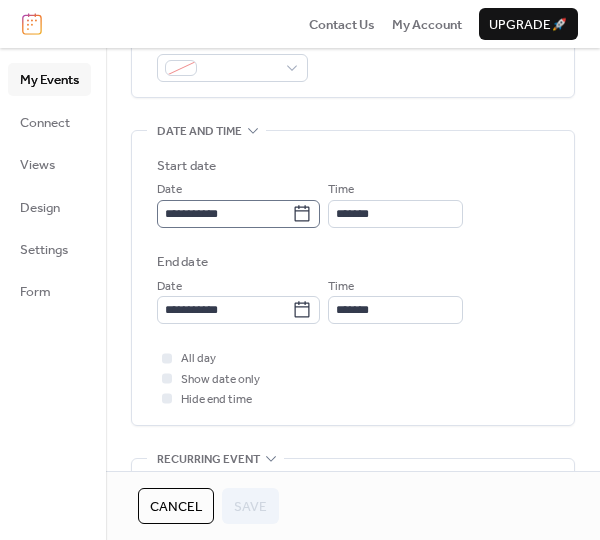click 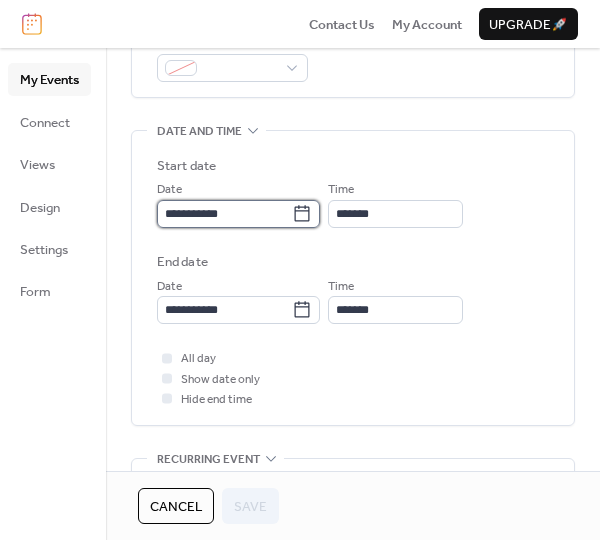 click on "**********" at bounding box center [224, 214] 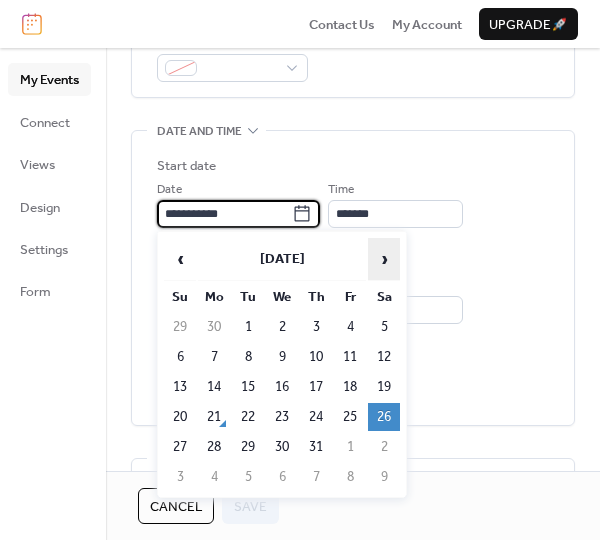 click on "›" at bounding box center (384, 259) 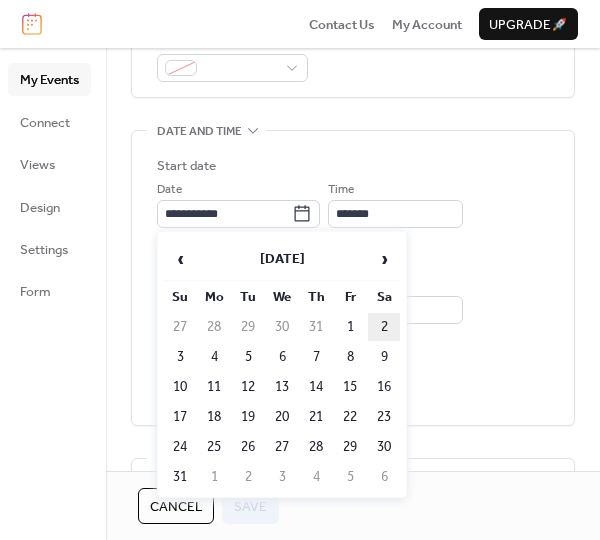 click on "2" at bounding box center (384, 327) 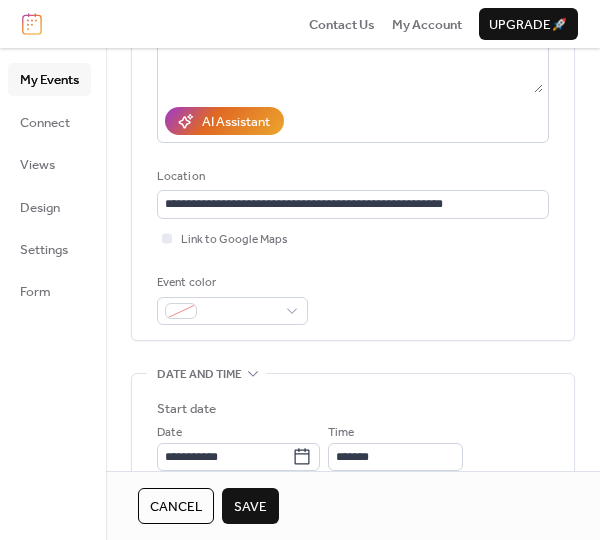 scroll, scrollTop: 304, scrollLeft: 0, axis: vertical 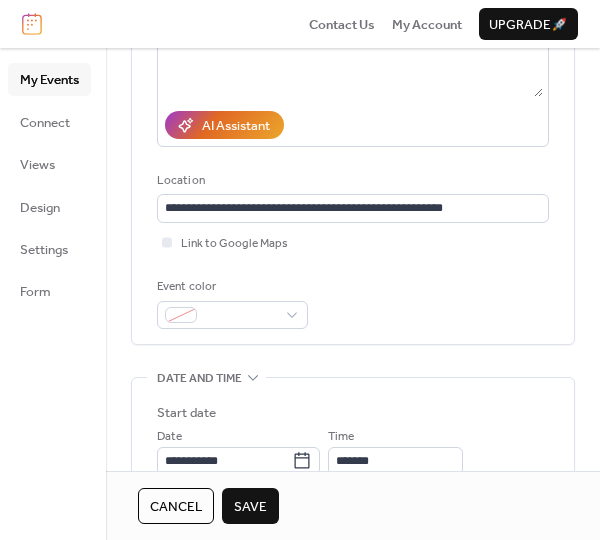 click on "Save" at bounding box center [250, 507] 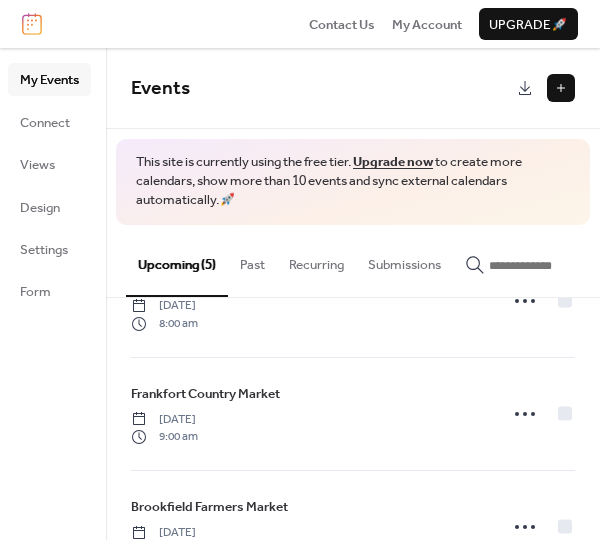 scroll, scrollTop: 181, scrollLeft: 0, axis: vertical 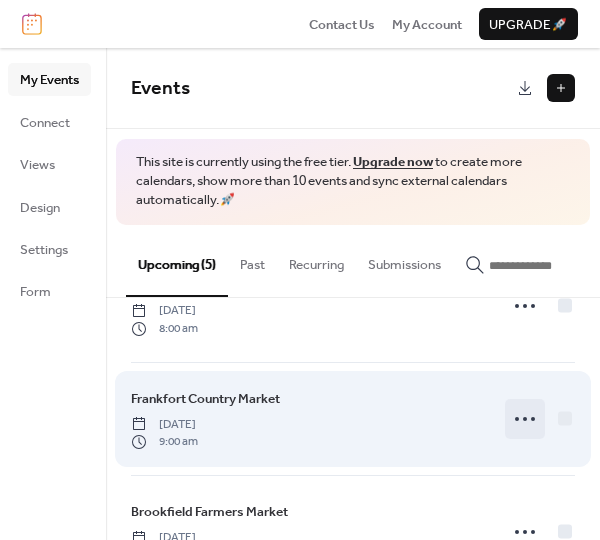 click at bounding box center (525, 419) 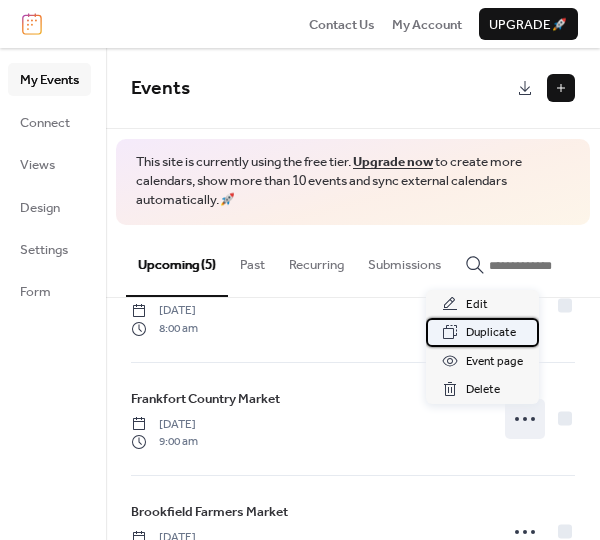 click on "Duplicate" at bounding box center [491, 333] 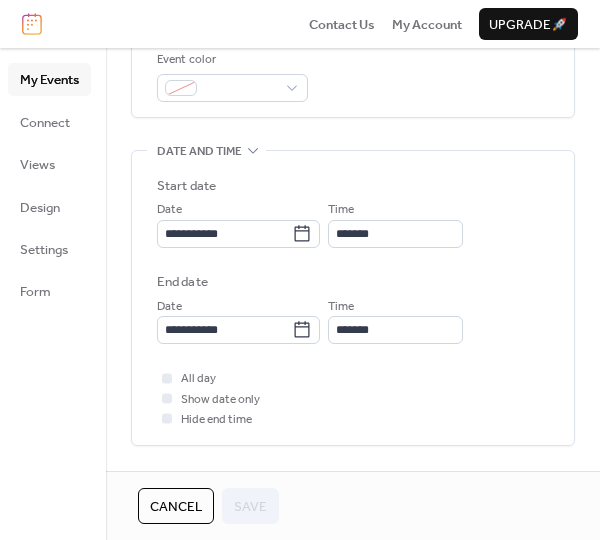 scroll, scrollTop: 564, scrollLeft: 0, axis: vertical 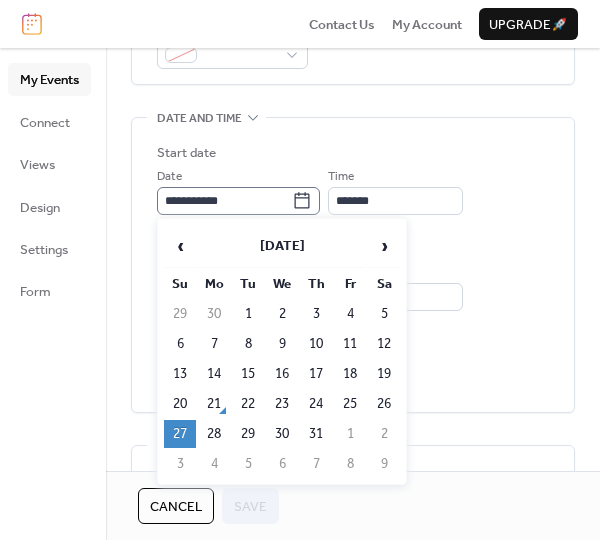 click 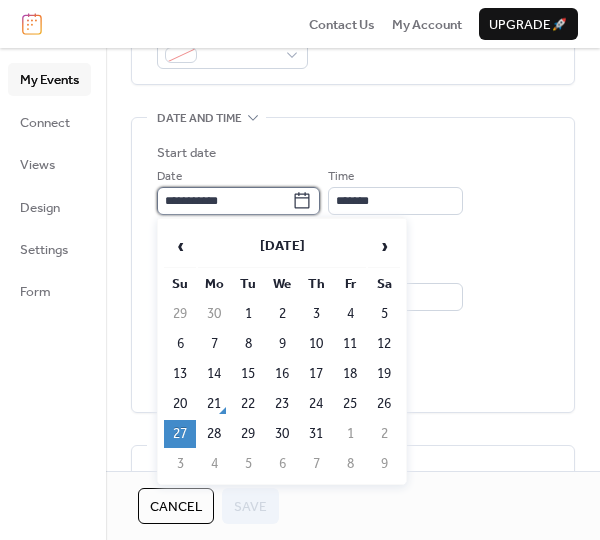 click on "**********" at bounding box center [224, 201] 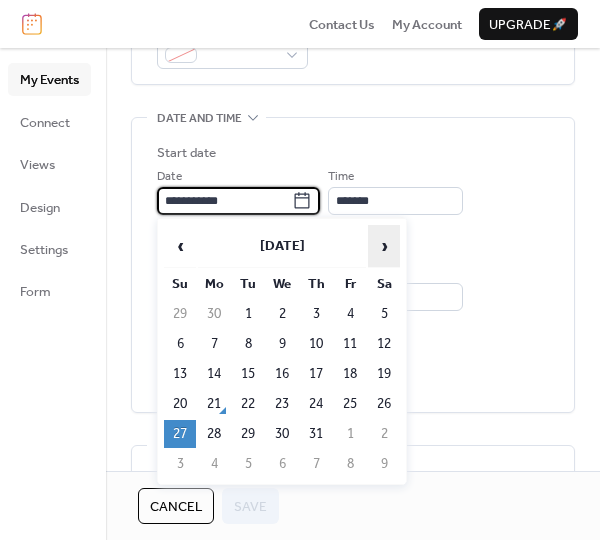 click on "›" at bounding box center [384, 246] 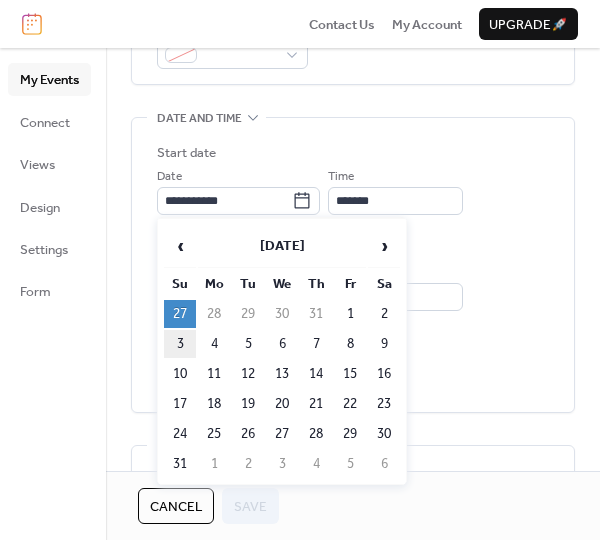 click on "3" at bounding box center [180, 344] 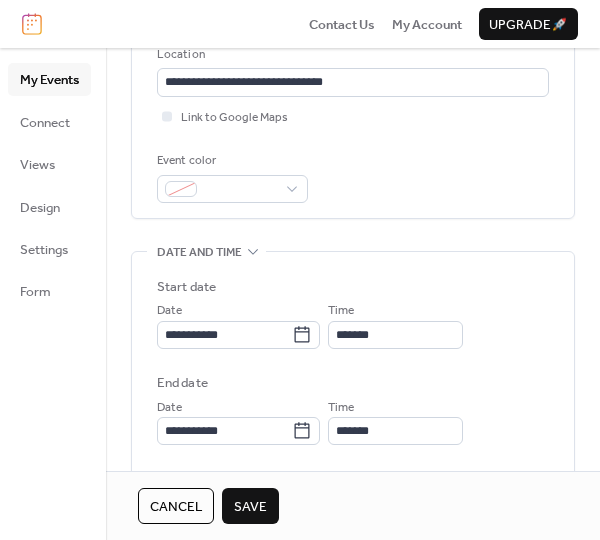 scroll, scrollTop: 442, scrollLeft: 0, axis: vertical 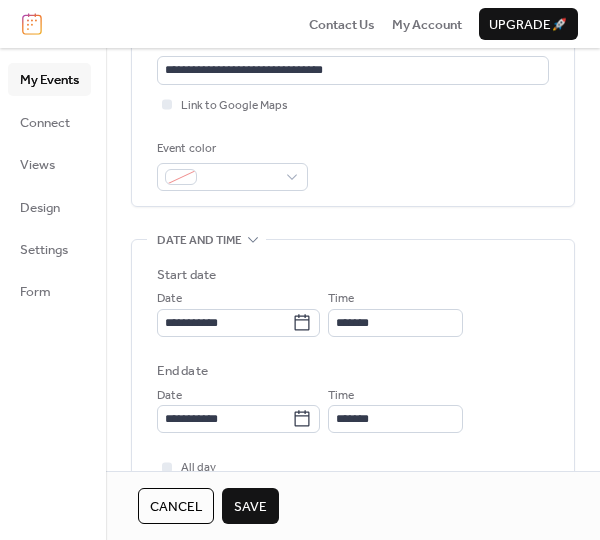 click on "Save" at bounding box center [250, 506] 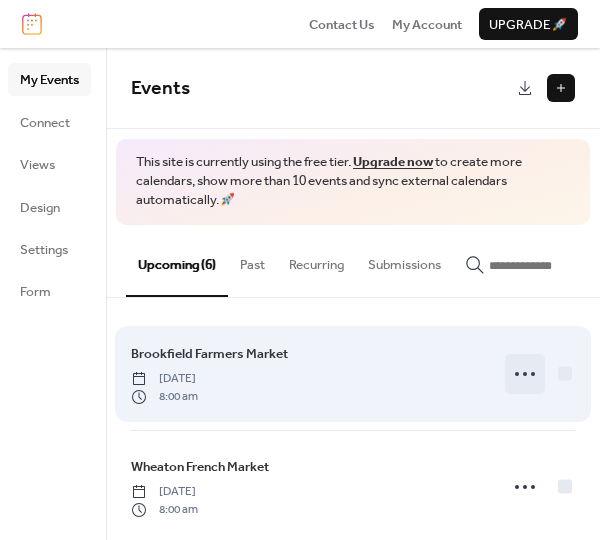 click 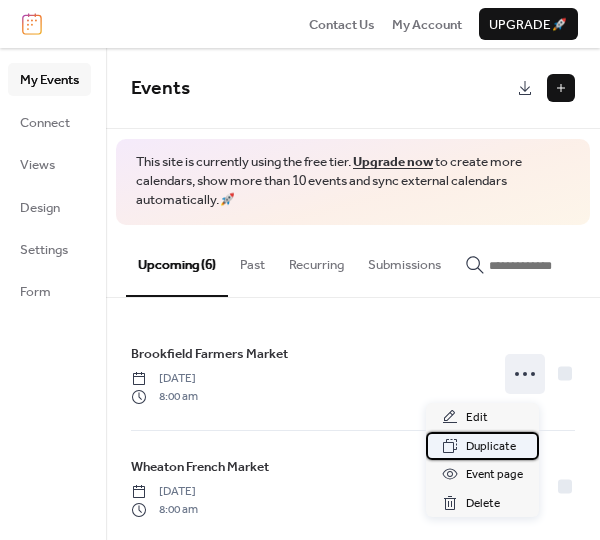 click on "Duplicate" at bounding box center [491, 447] 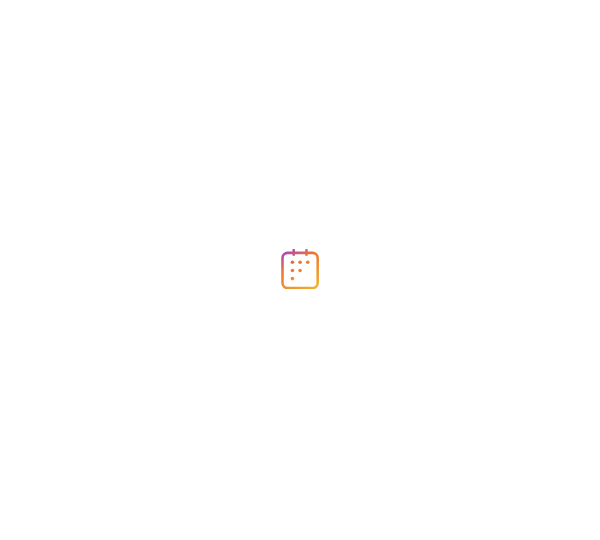 scroll, scrollTop: 0, scrollLeft: 0, axis: both 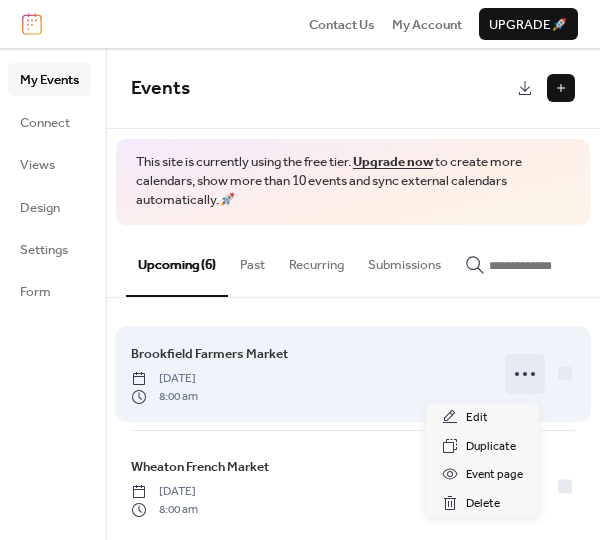 click 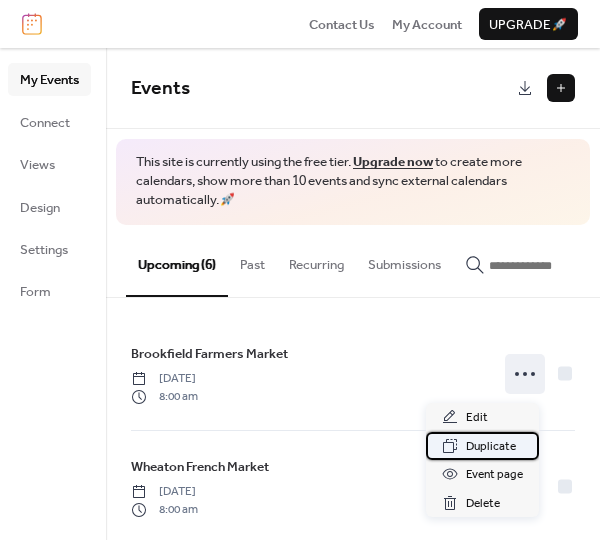click on "Duplicate" at bounding box center (491, 447) 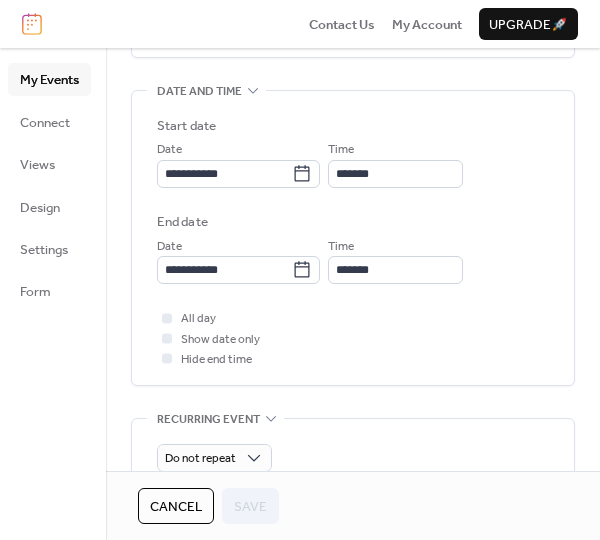 scroll, scrollTop: 597, scrollLeft: 0, axis: vertical 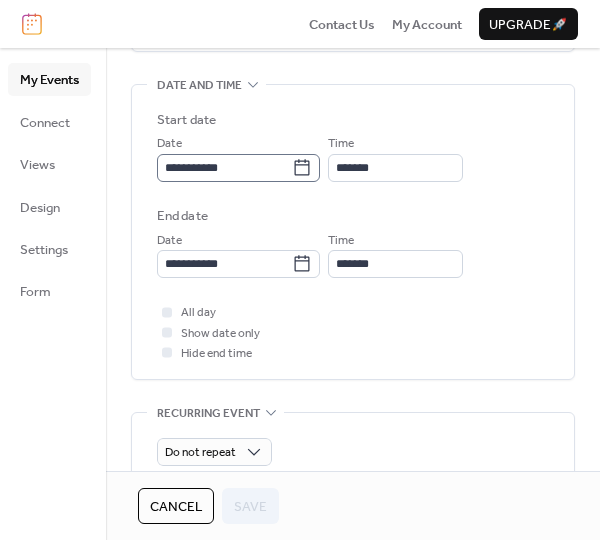 click 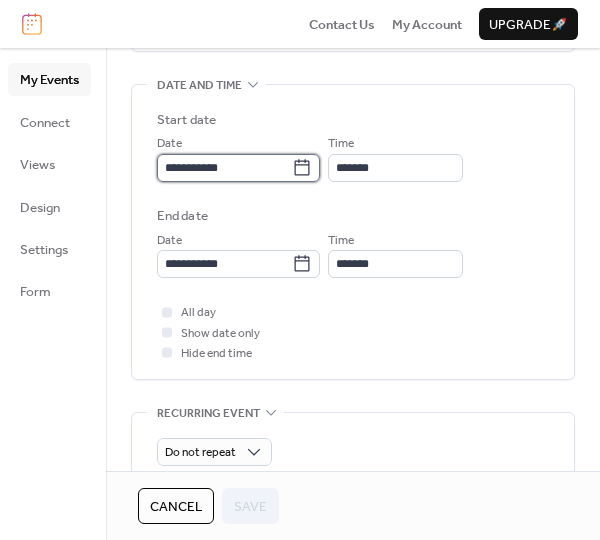 click on "**********" at bounding box center [224, 168] 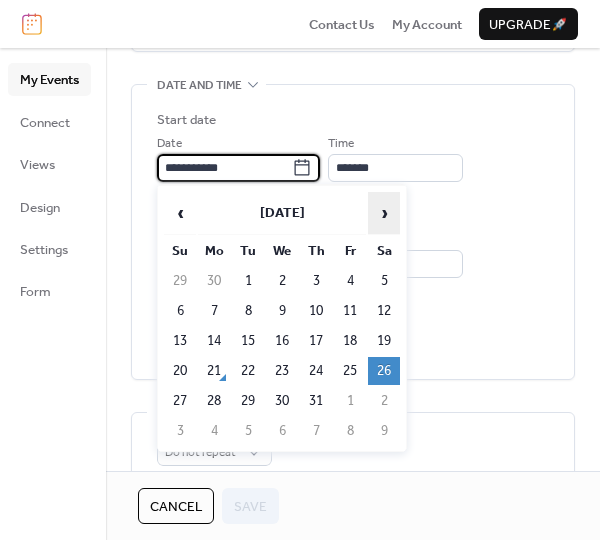 click on "›" at bounding box center (384, 213) 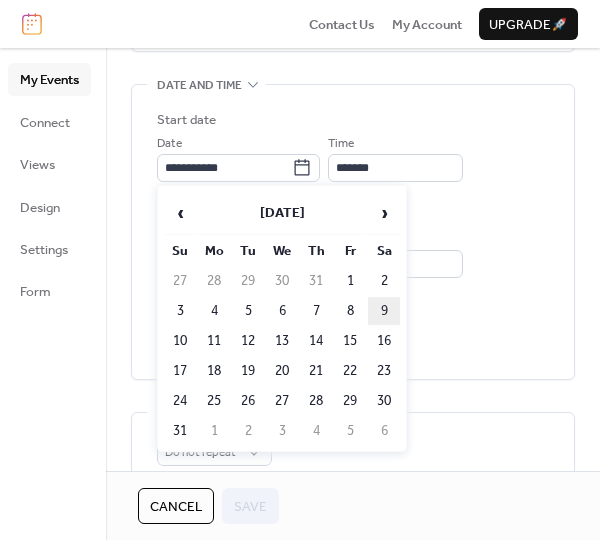 click on "9" at bounding box center (384, 311) 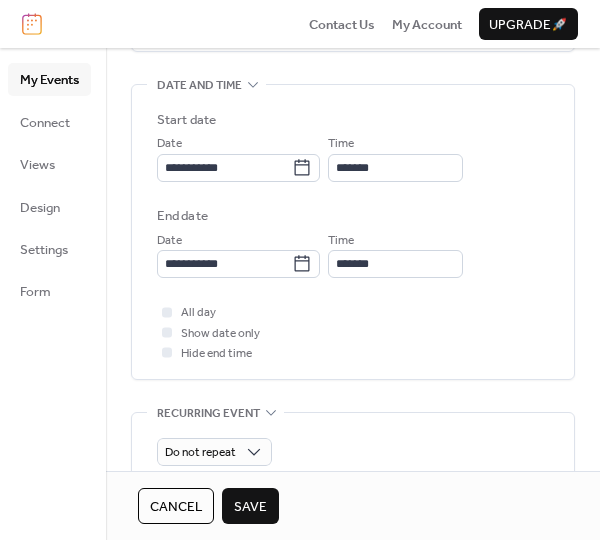 click on "Save" at bounding box center [250, 507] 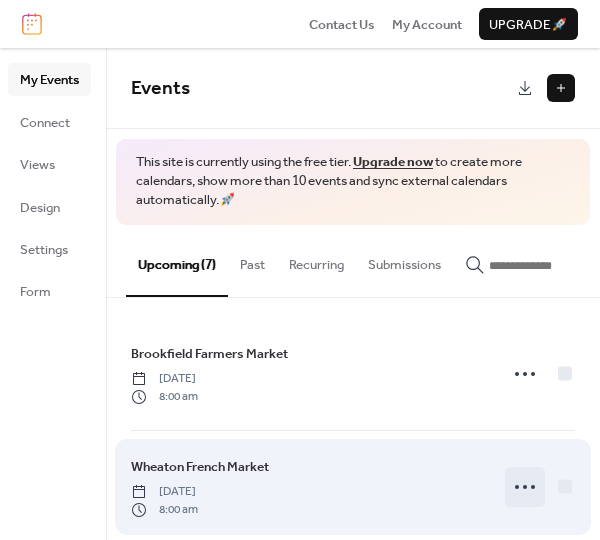 click 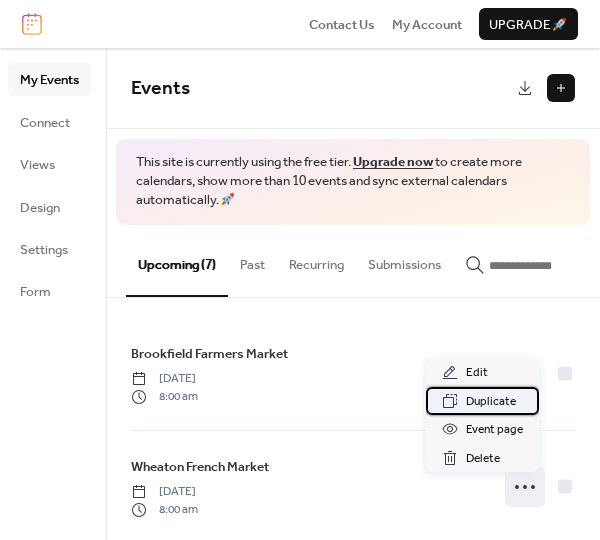 click on "Duplicate" at bounding box center [491, 402] 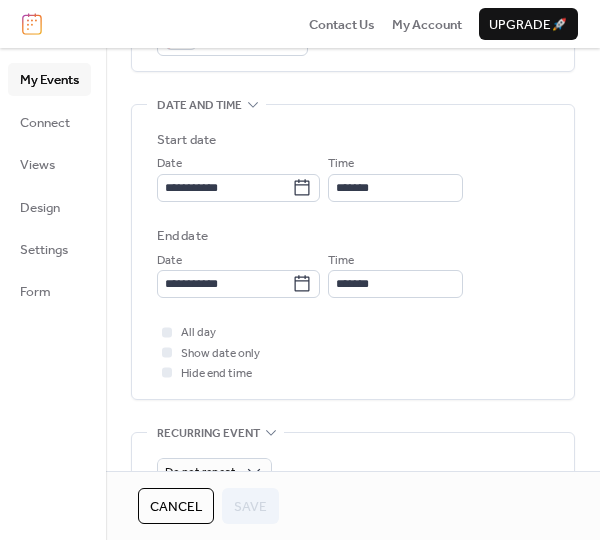scroll, scrollTop: 580, scrollLeft: 0, axis: vertical 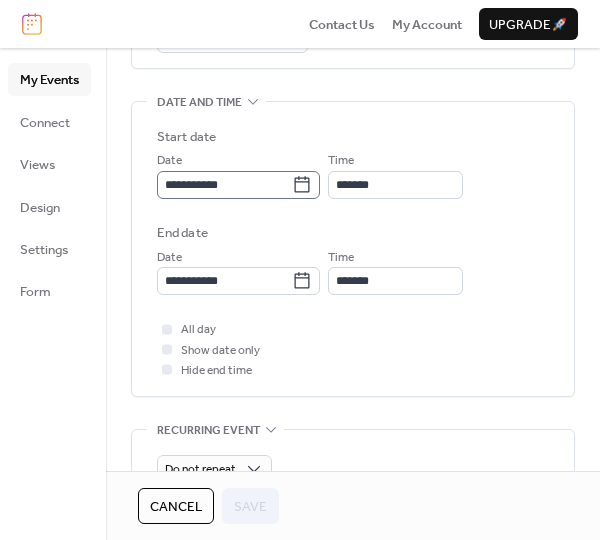 click 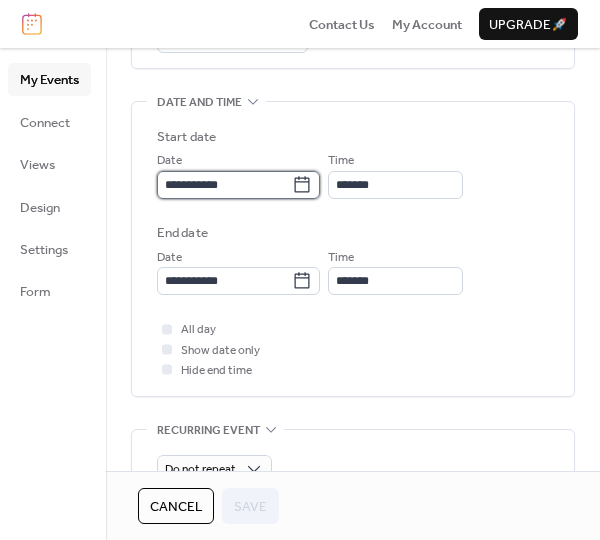 click on "**********" at bounding box center [224, 185] 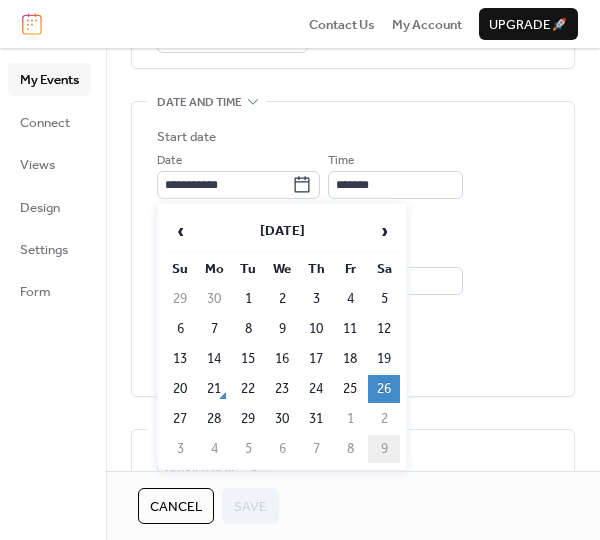 click on "9" at bounding box center (384, 449) 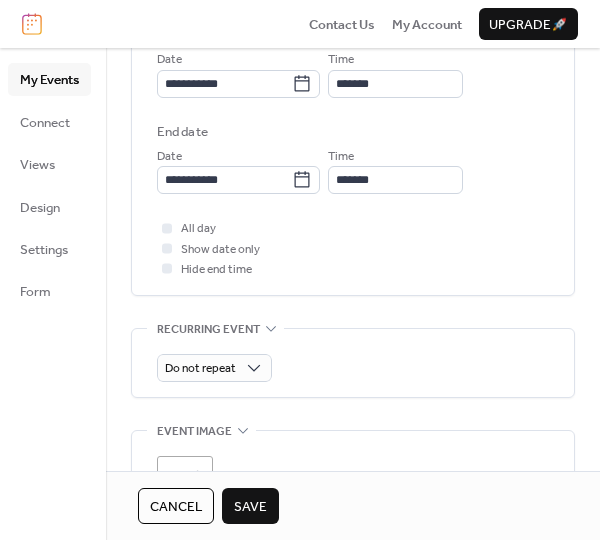 scroll, scrollTop: 690, scrollLeft: 0, axis: vertical 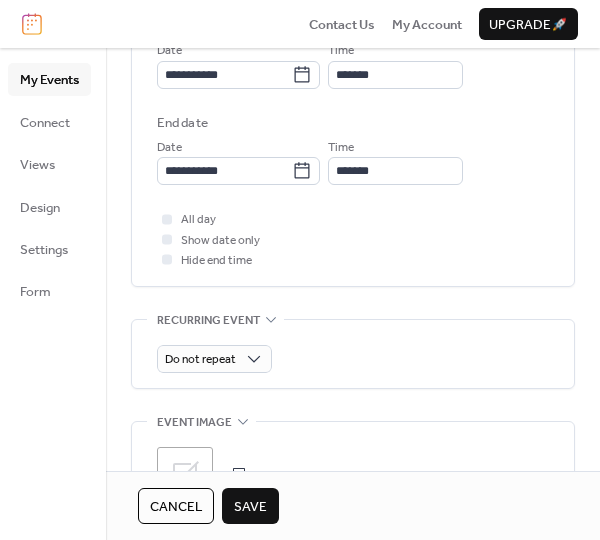 click on "Save" at bounding box center [250, 506] 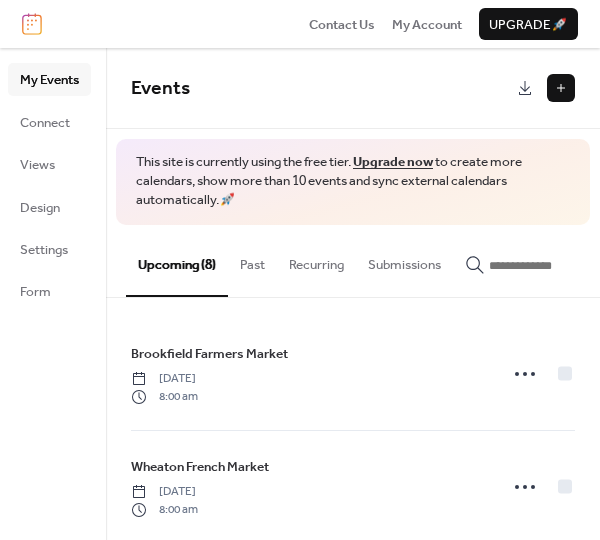 click at bounding box center (561, 88) 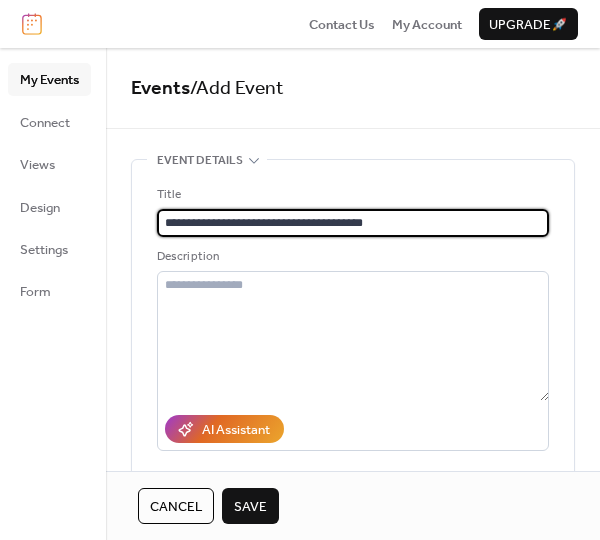 type on "**********" 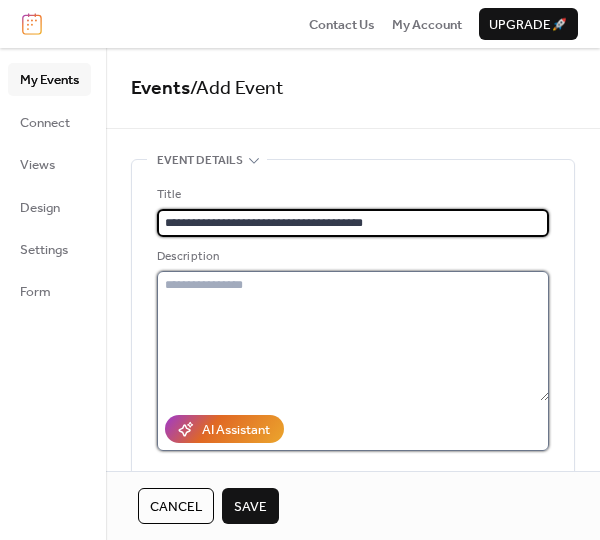click at bounding box center [353, 336] 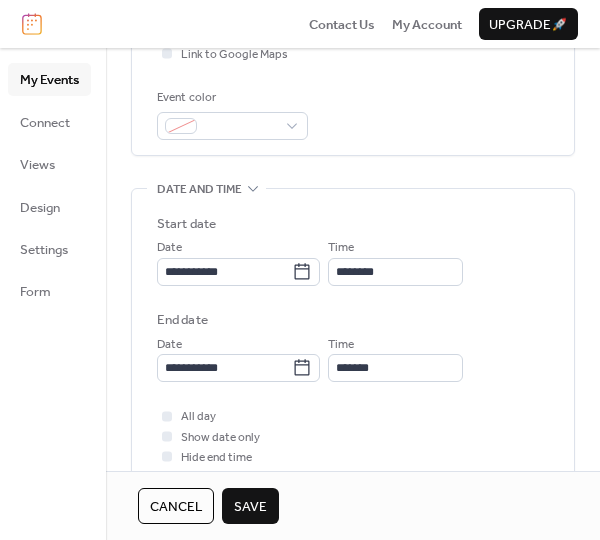 scroll, scrollTop: 511, scrollLeft: 0, axis: vertical 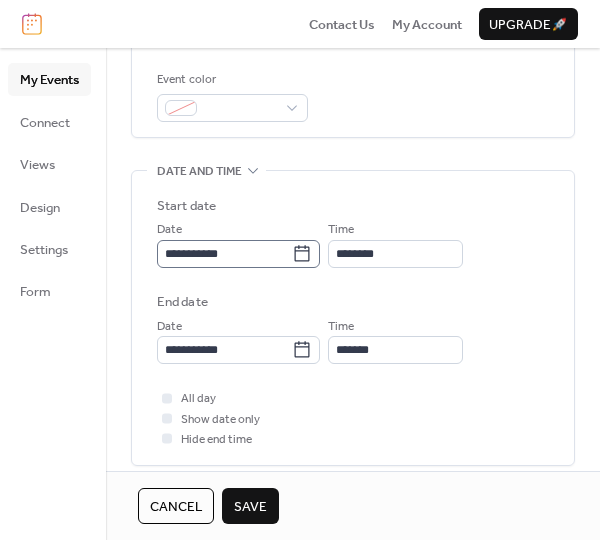 type on "**********" 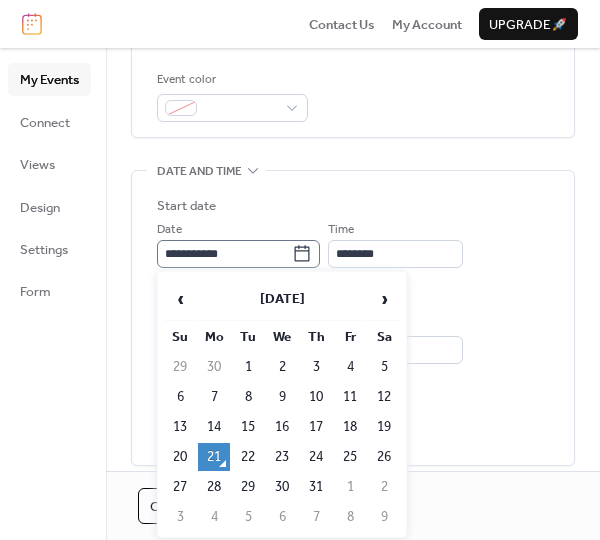 click 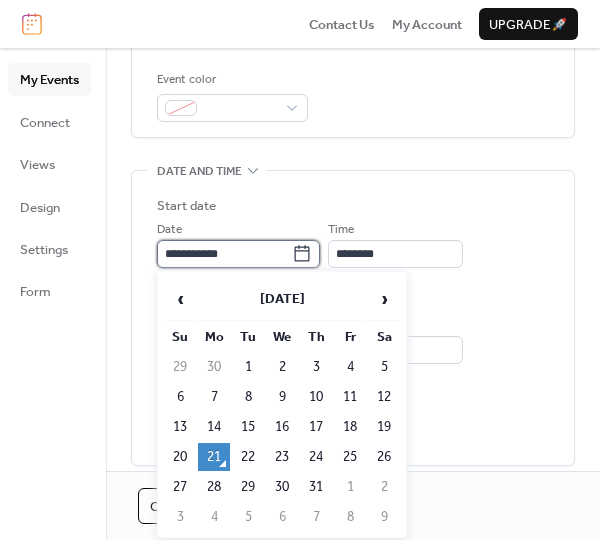 click on "**********" at bounding box center (224, 254) 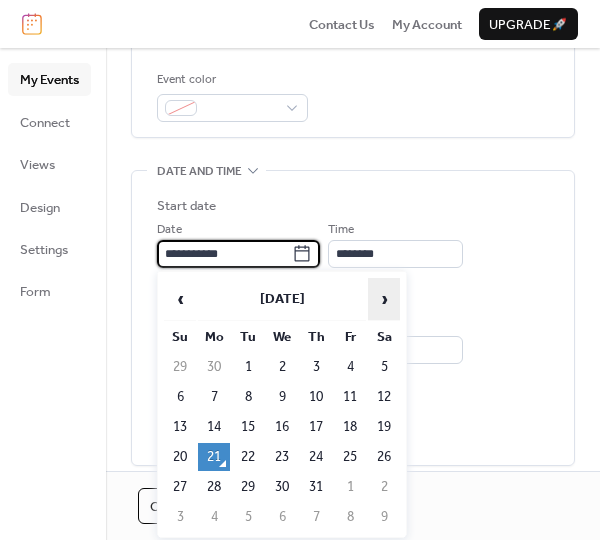 click on "›" at bounding box center [384, 299] 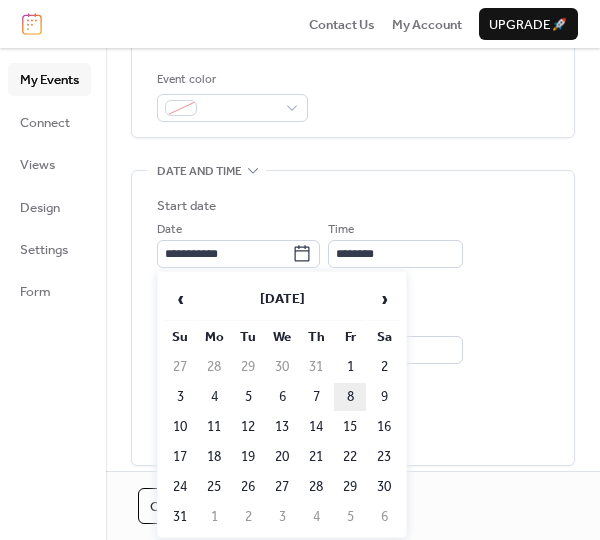 click on "8" at bounding box center (350, 397) 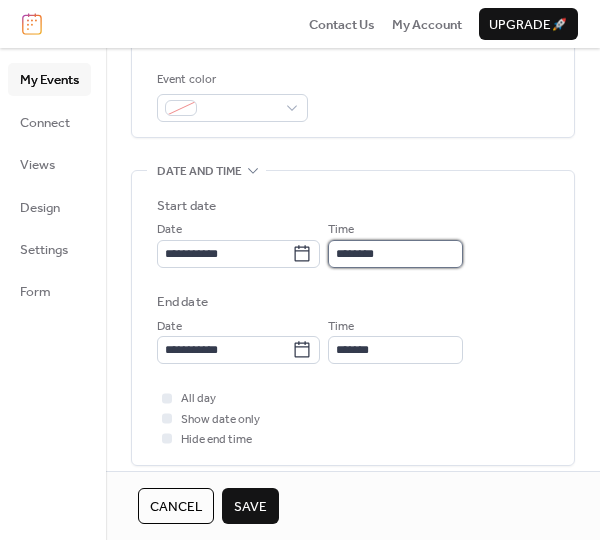 click on "********" at bounding box center [395, 254] 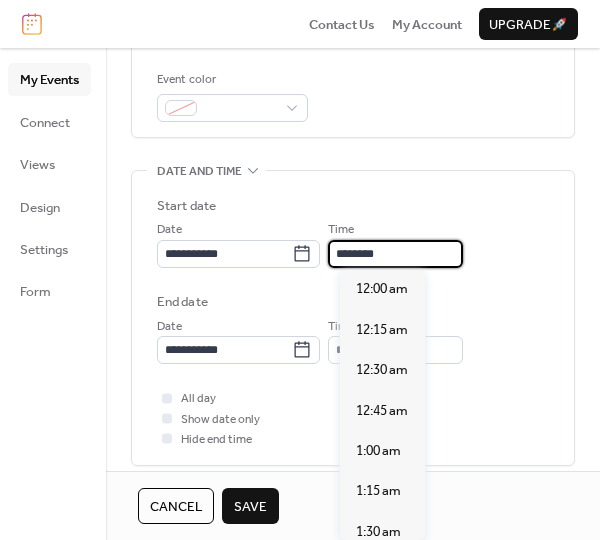 scroll, scrollTop: 1907, scrollLeft: 0, axis: vertical 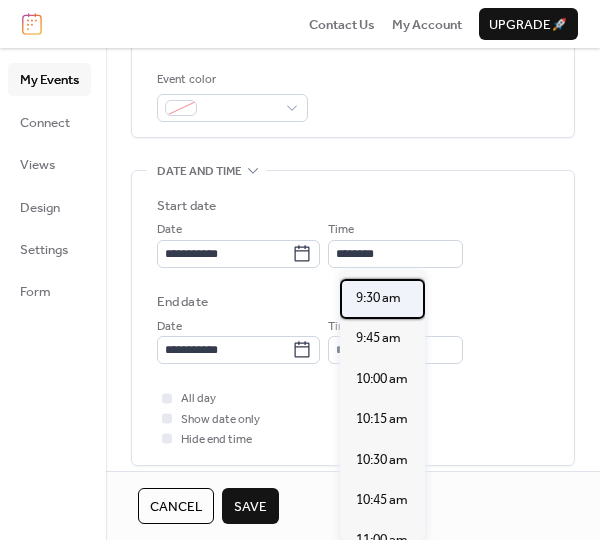 click on "9:30 am" at bounding box center (378, 298) 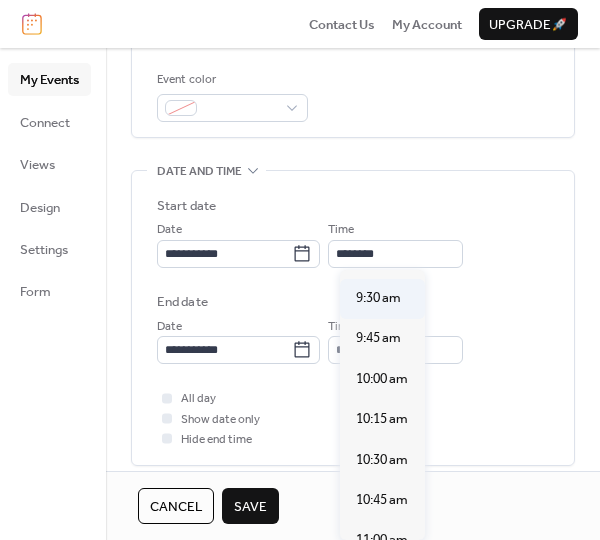 type on "*******" 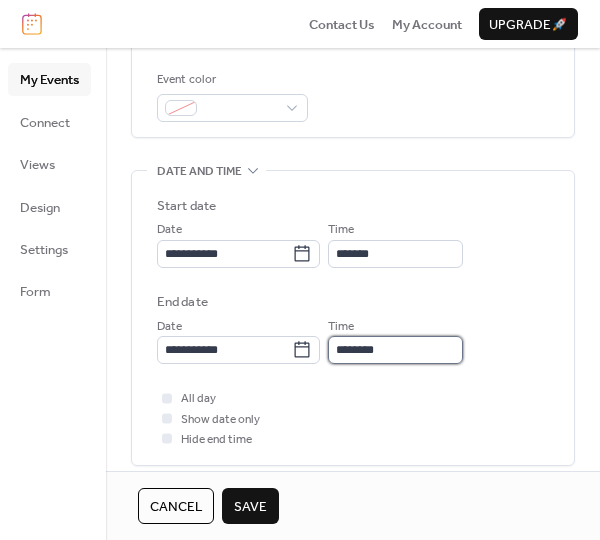 click on "********" at bounding box center (395, 350) 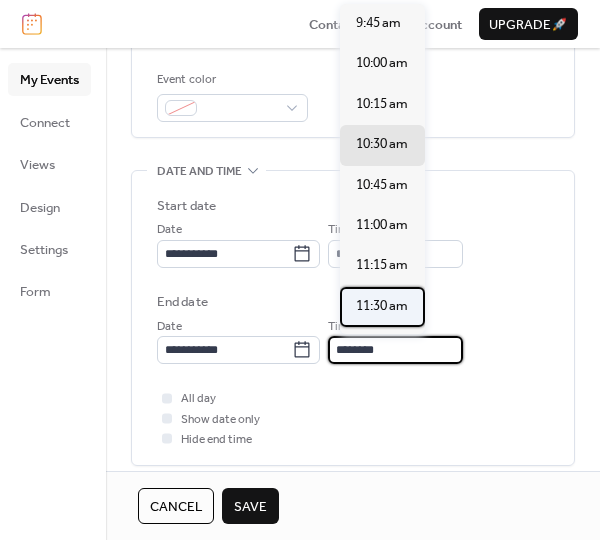 click on "11:30 am" at bounding box center [382, 307] 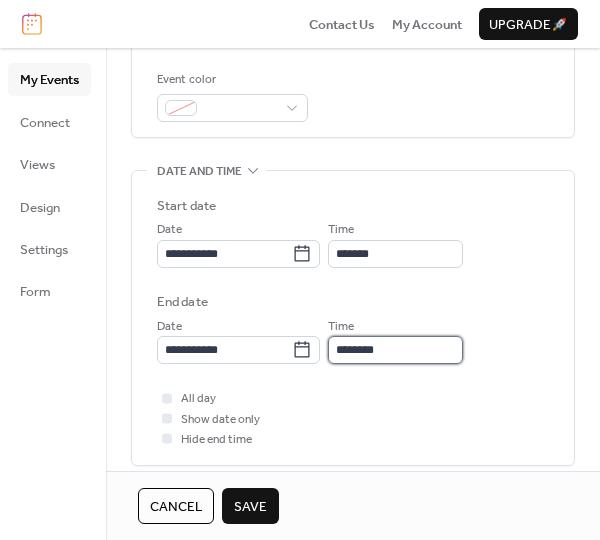 click on "********" at bounding box center (395, 350) 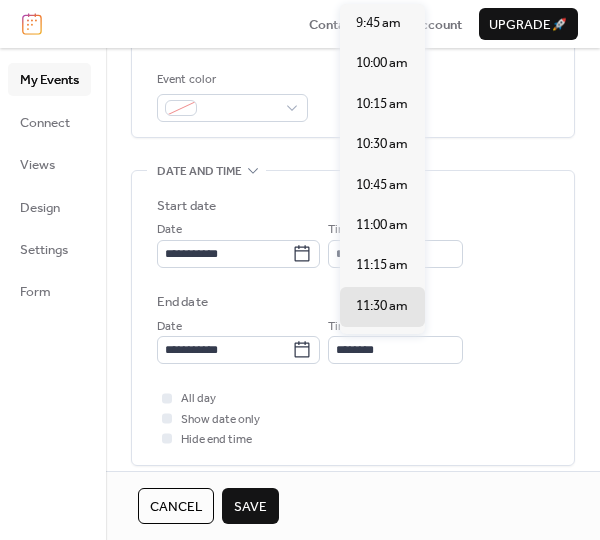scroll, scrollTop: 288, scrollLeft: 0, axis: vertical 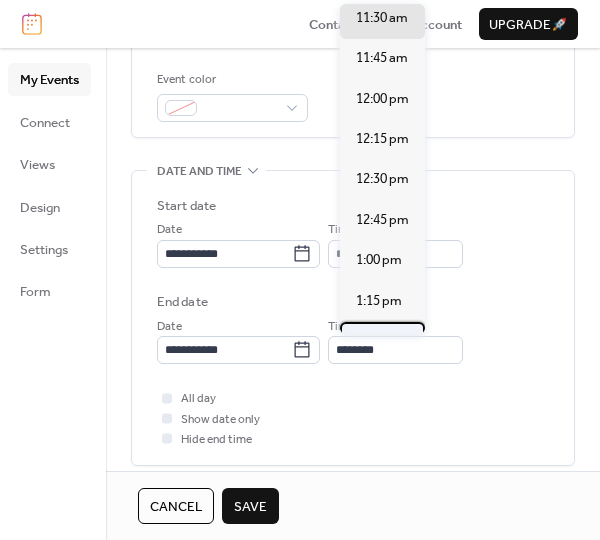 click on "1:30 pm" at bounding box center (382, 342) 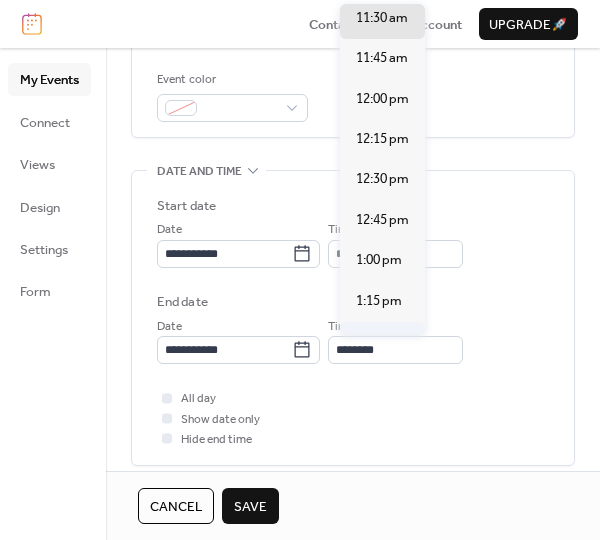 type on "*******" 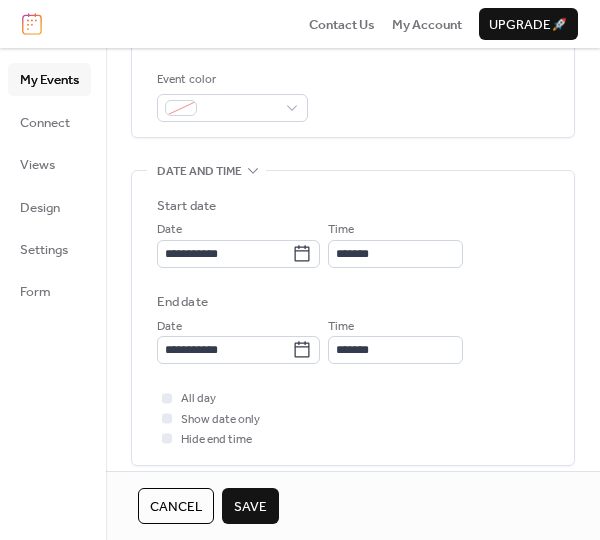 click on "All day Show date only Hide end time" at bounding box center [353, 418] 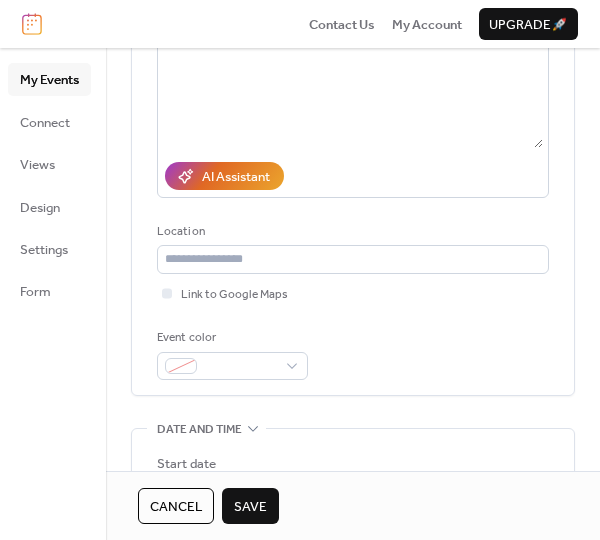 scroll, scrollTop: 240, scrollLeft: 0, axis: vertical 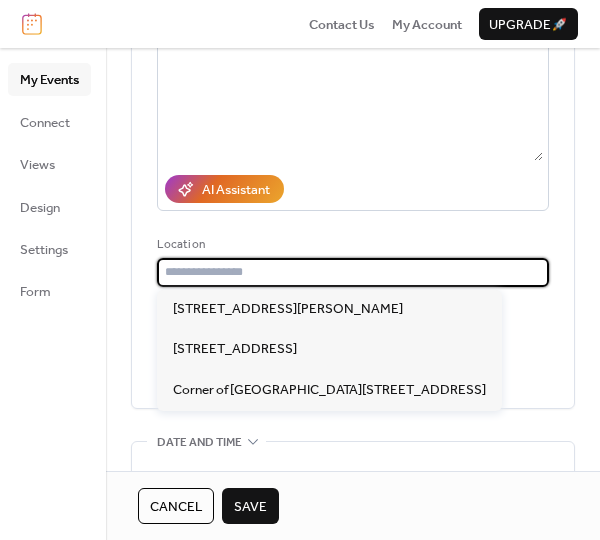 click at bounding box center (353, 272) 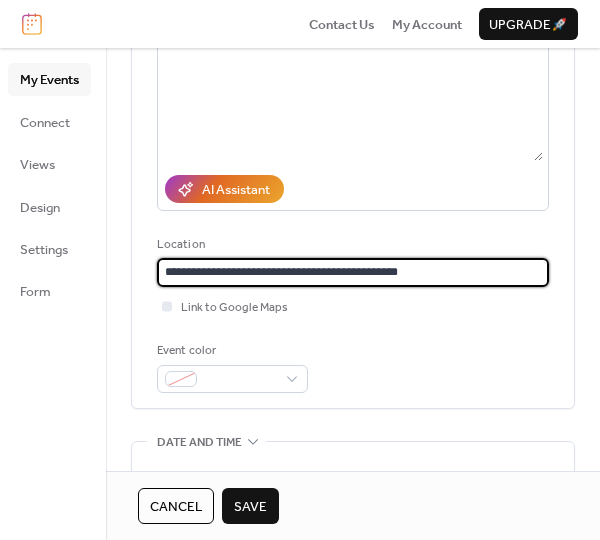 click on "**********" at bounding box center [353, 272] 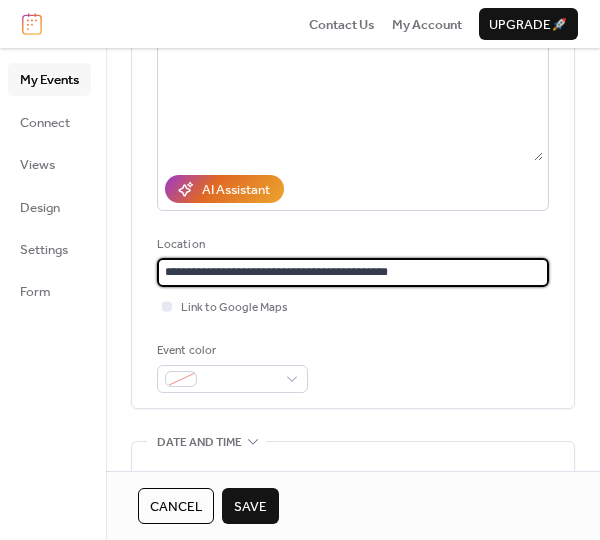 click on "**********" at bounding box center (353, 272) 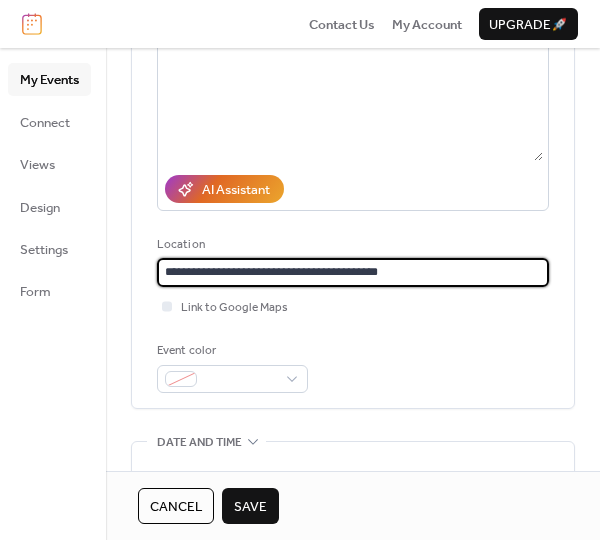 click on "**********" at bounding box center [353, 272] 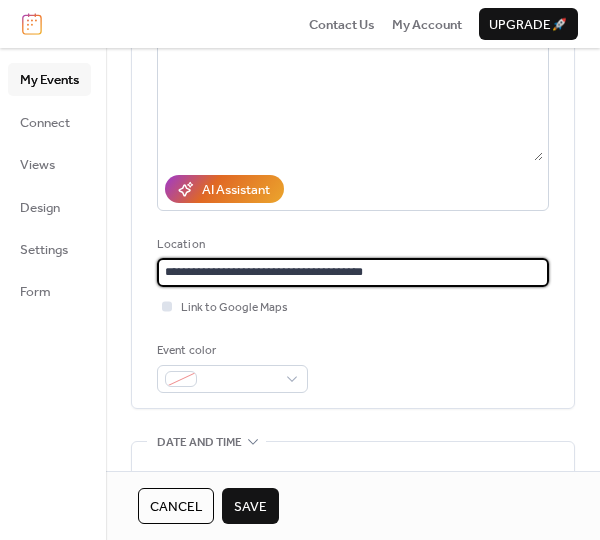 type on "**********" 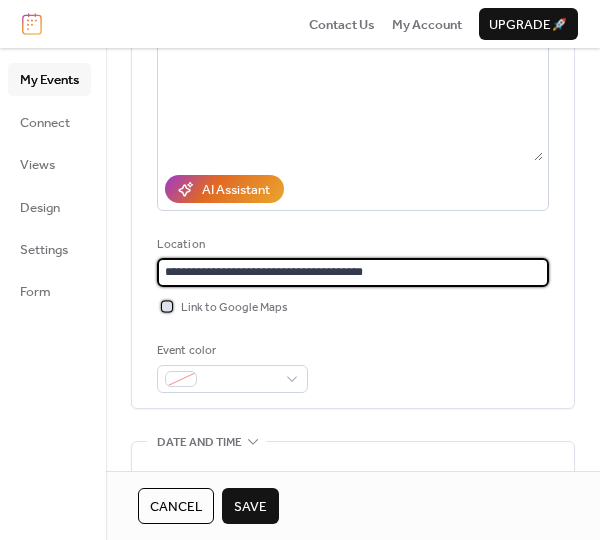 click on "Link to Google Maps" at bounding box center (234, 308) 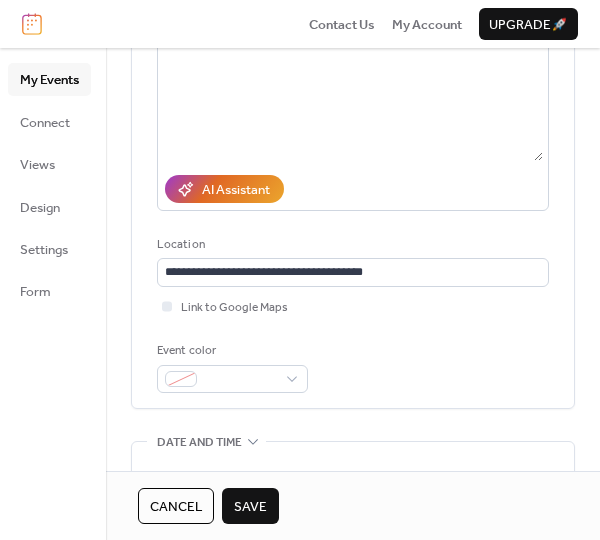 click on "Save" at bounding box center (250, 507) 